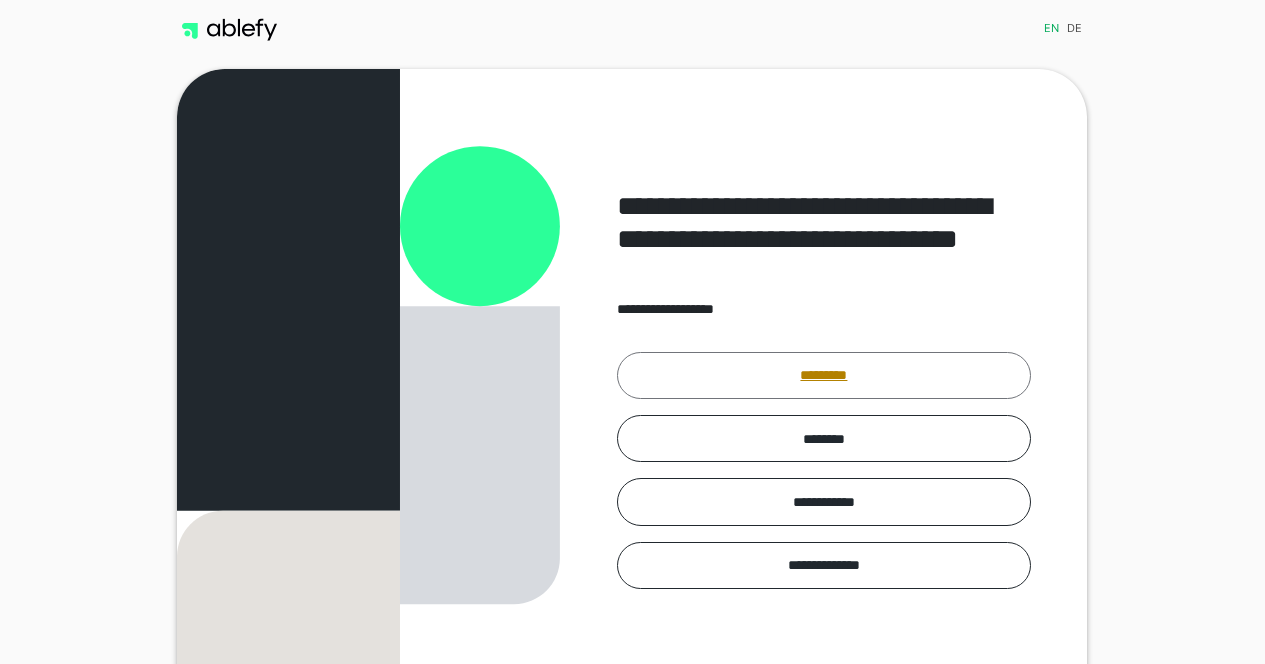 scroll, scrollTop: 0, scrollLeft: 0, axis: both 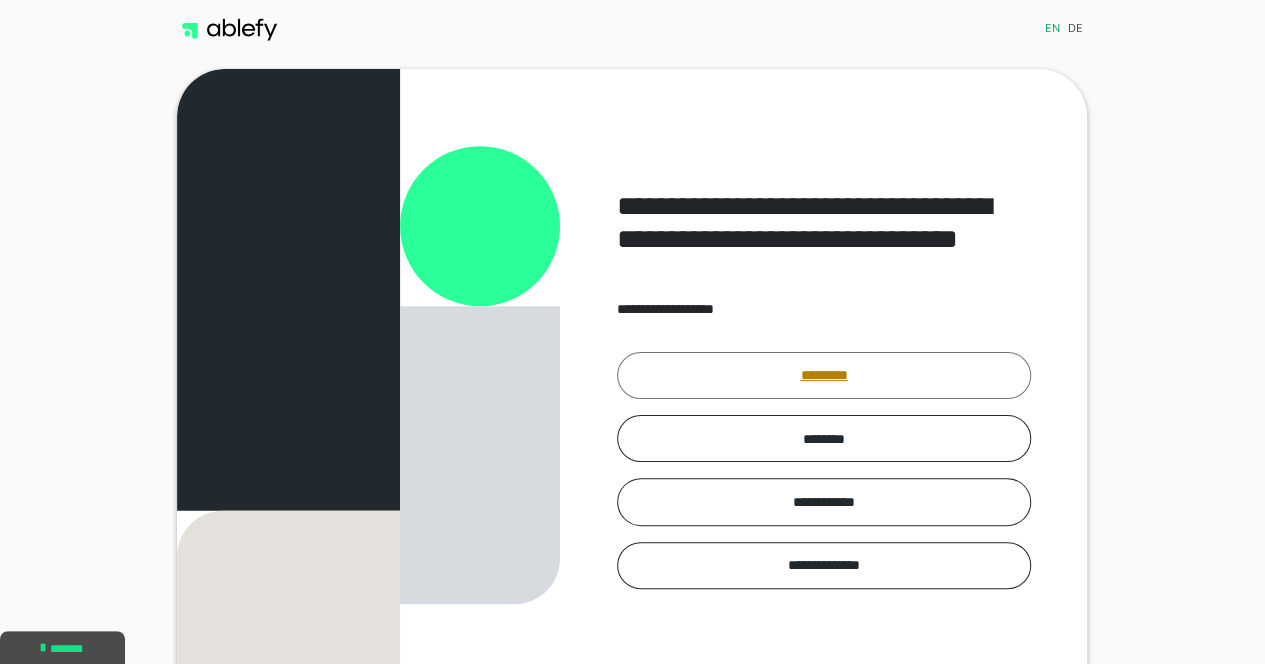 click on "*********" at bounding box center [824, 375] 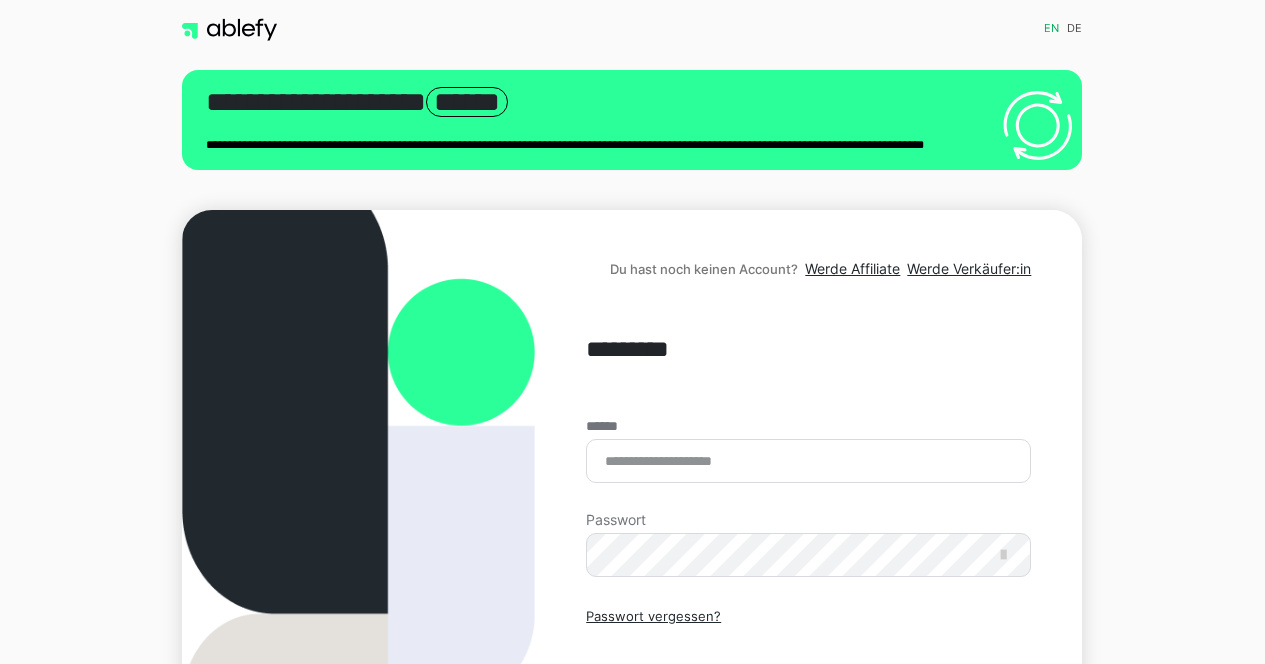scroll, scrollTop: 0, scrollLeft: 0, axis: both 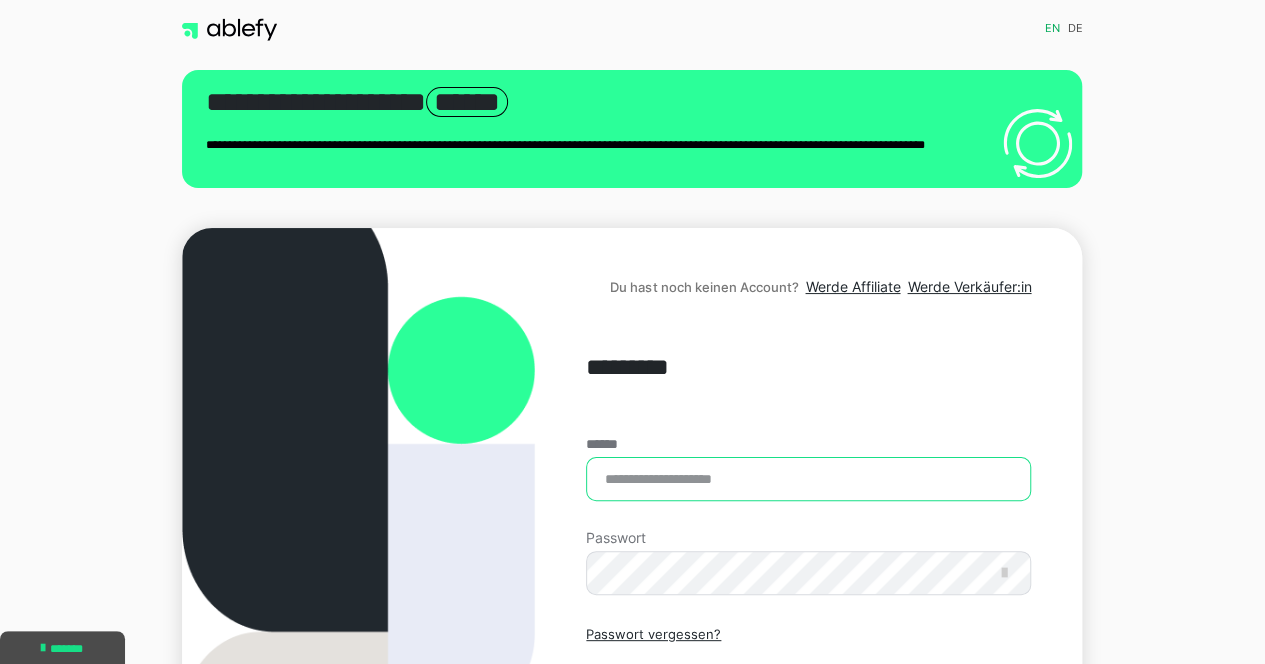 click on "******" at bounding box center (808, 479) 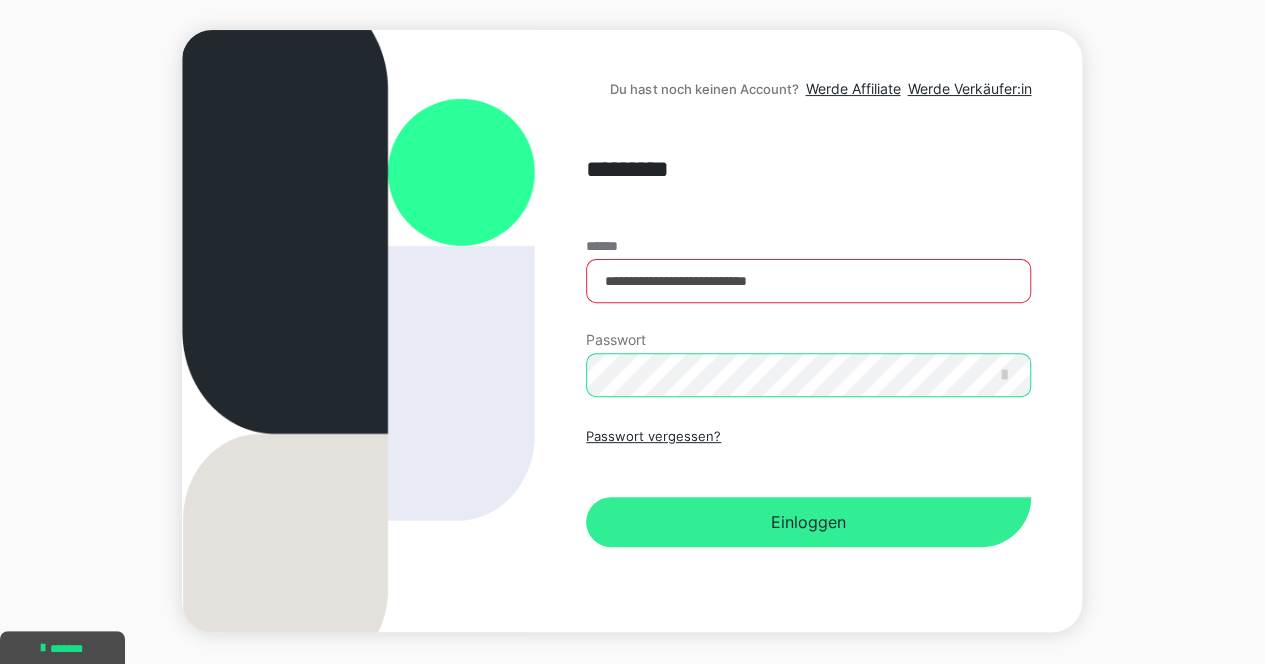 scroll, scrollTop: 200, scrollLeft: 0, axis: vertical 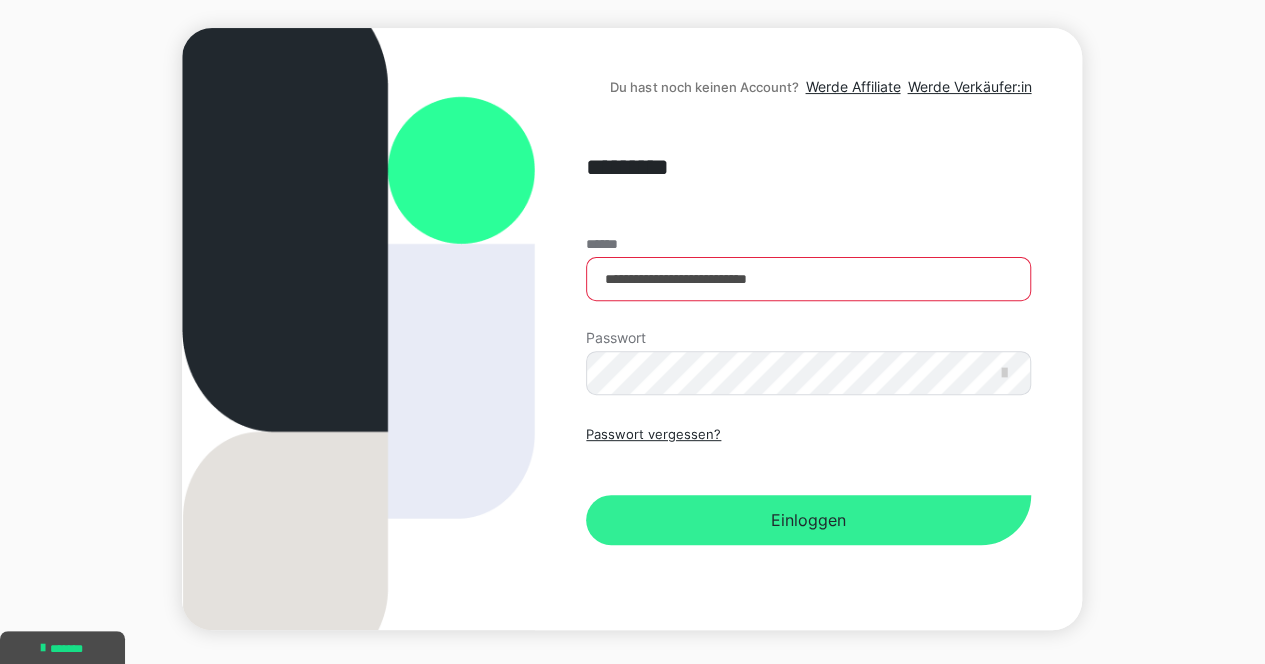 click on "Einloggen" at bounding box center (808, 520) 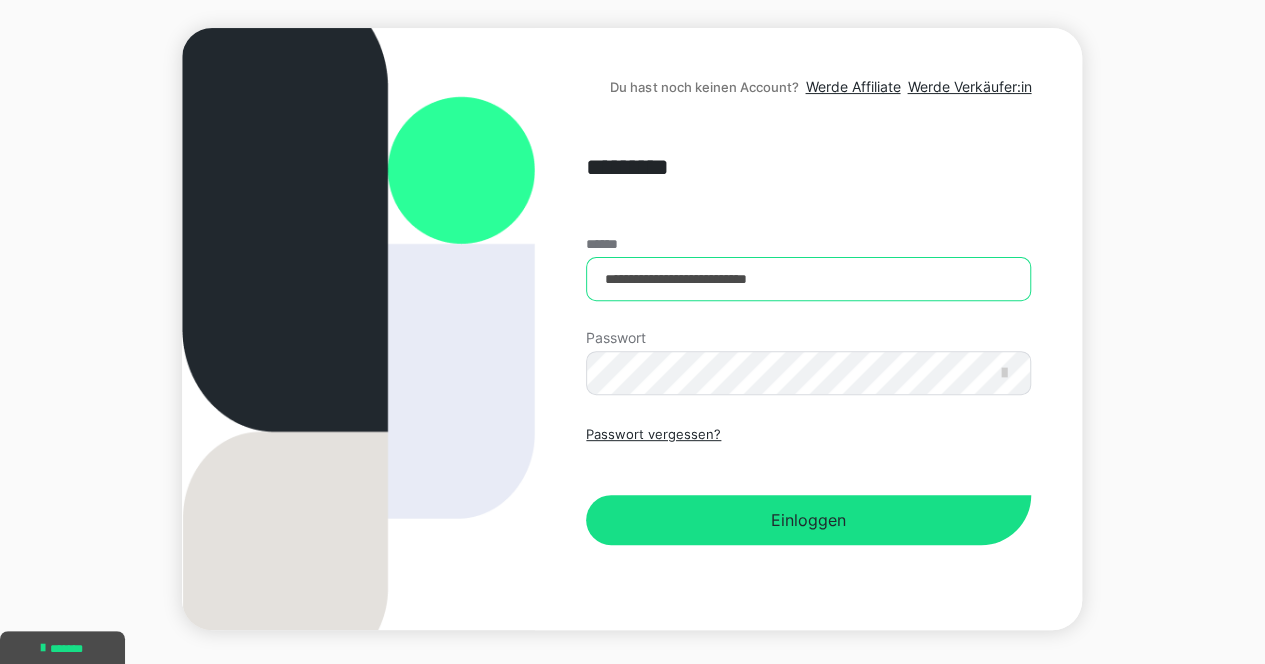 drag, startPoint x: 684, startPoint y: 270, endPoint x: 1279, endPoint y: 314, distance: 596.6247 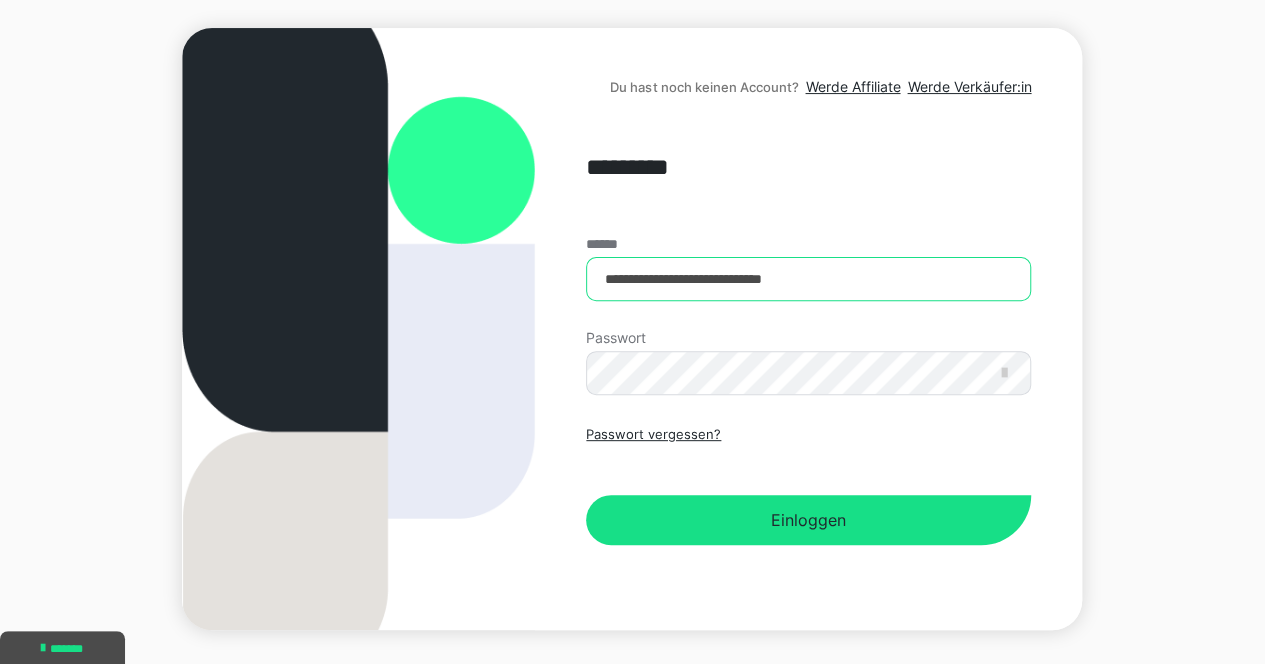 type on "**********" 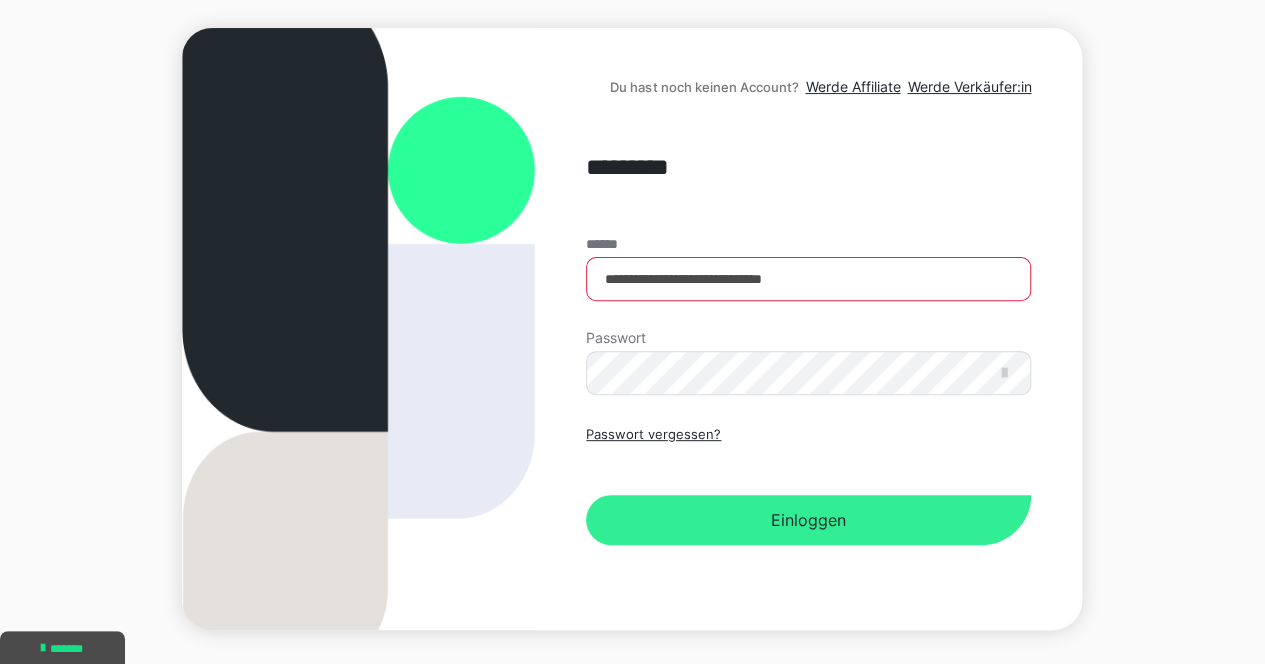 click on "Einloggen" at bounding box center [808, 520] 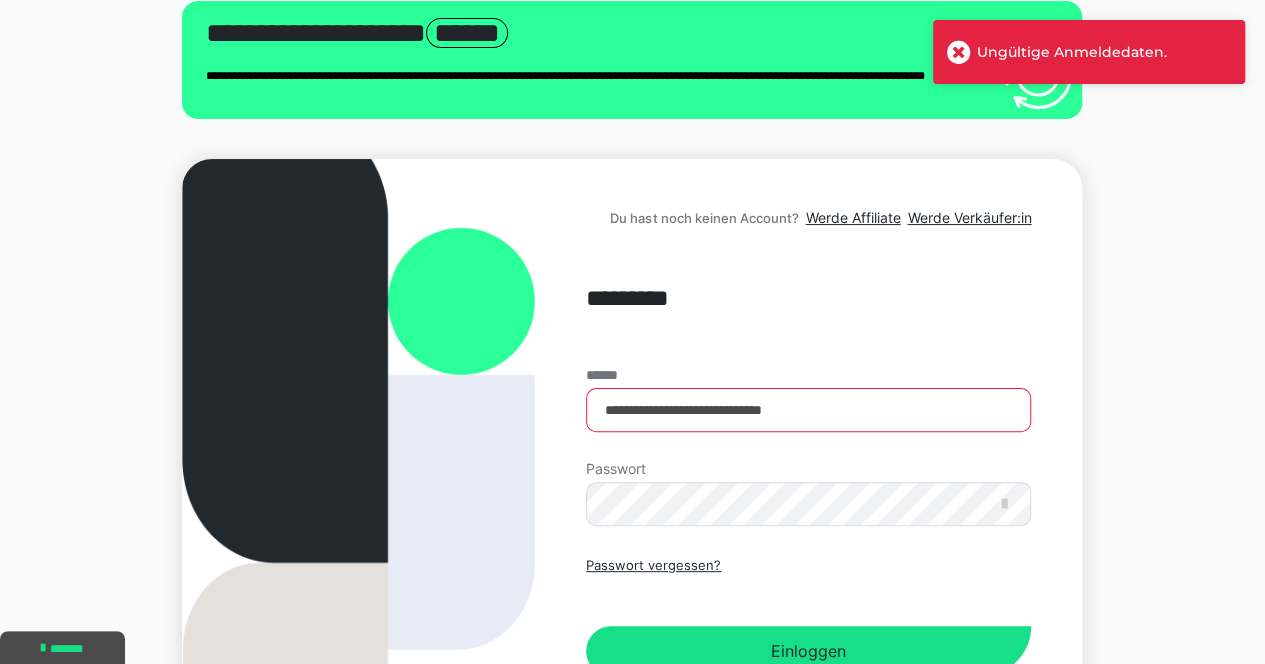 scroll, scrollTop: 0, scrollLeft: 0, axis: both 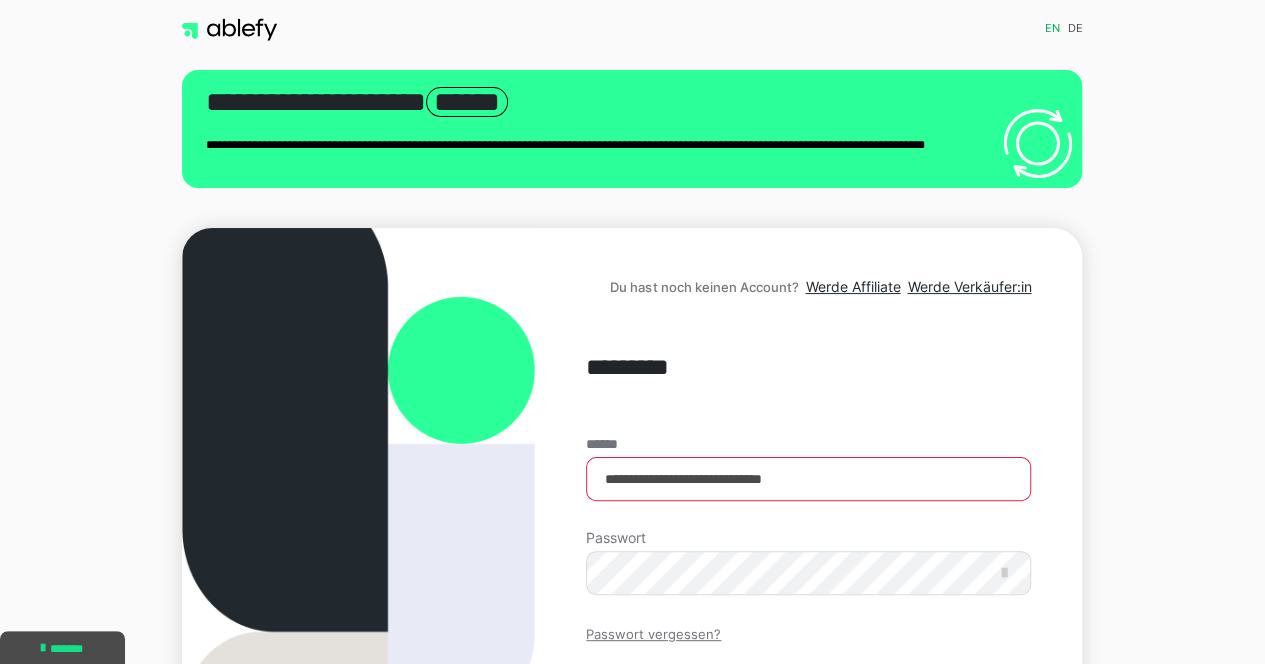 click on "Passwort vergessen?" at bounding box center [653, 635] 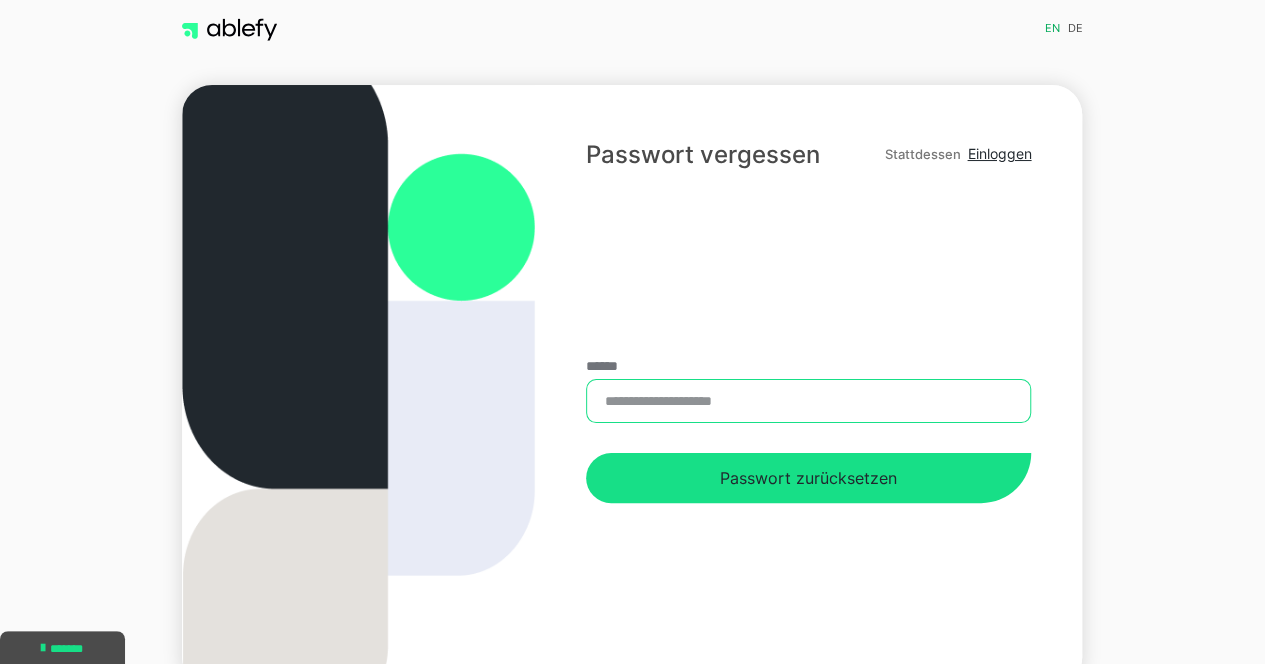 click on "******" at bounding box center [808, 401] 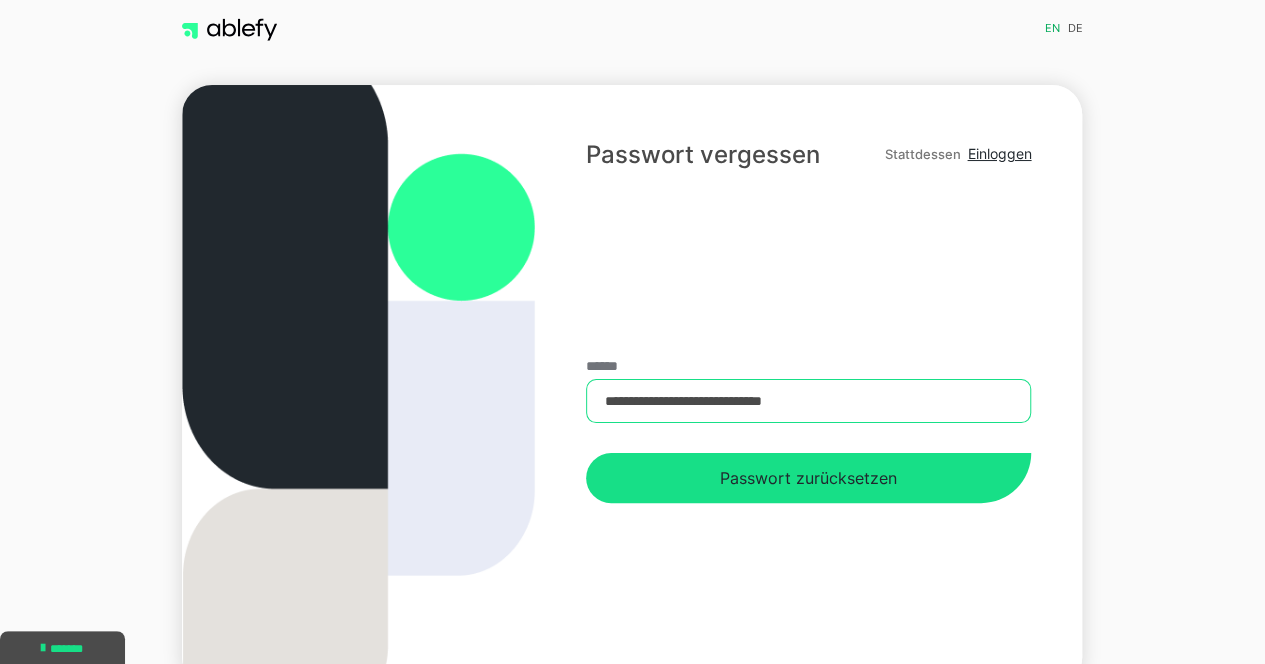type on "**********" 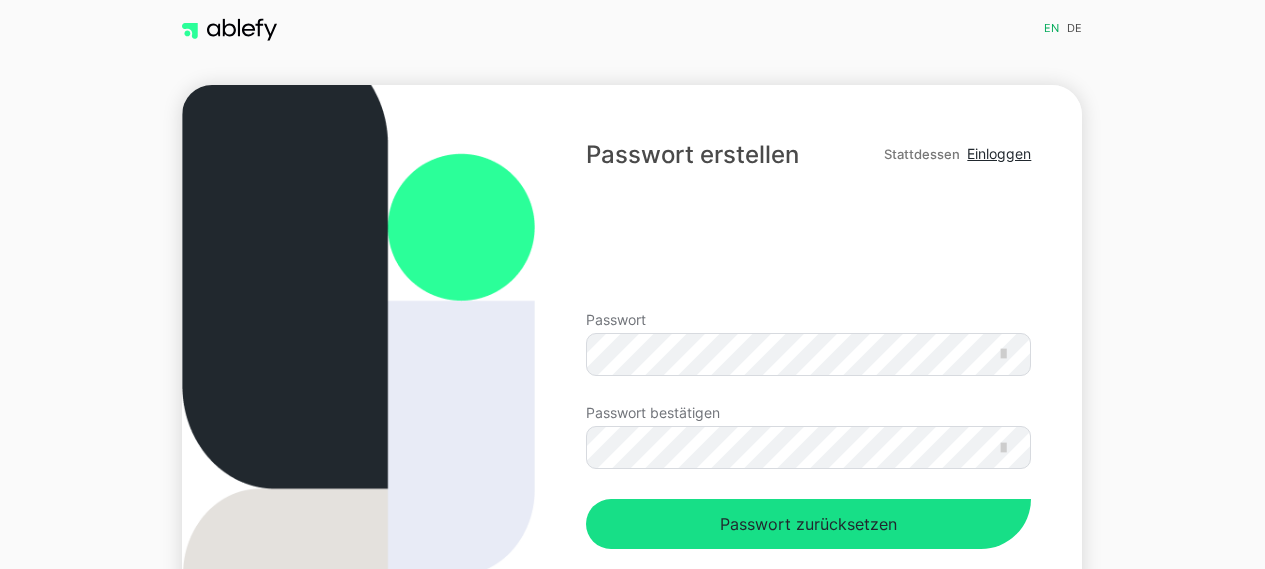 scroll, scrollTop: 0, scrollLeft: 0, axis: both 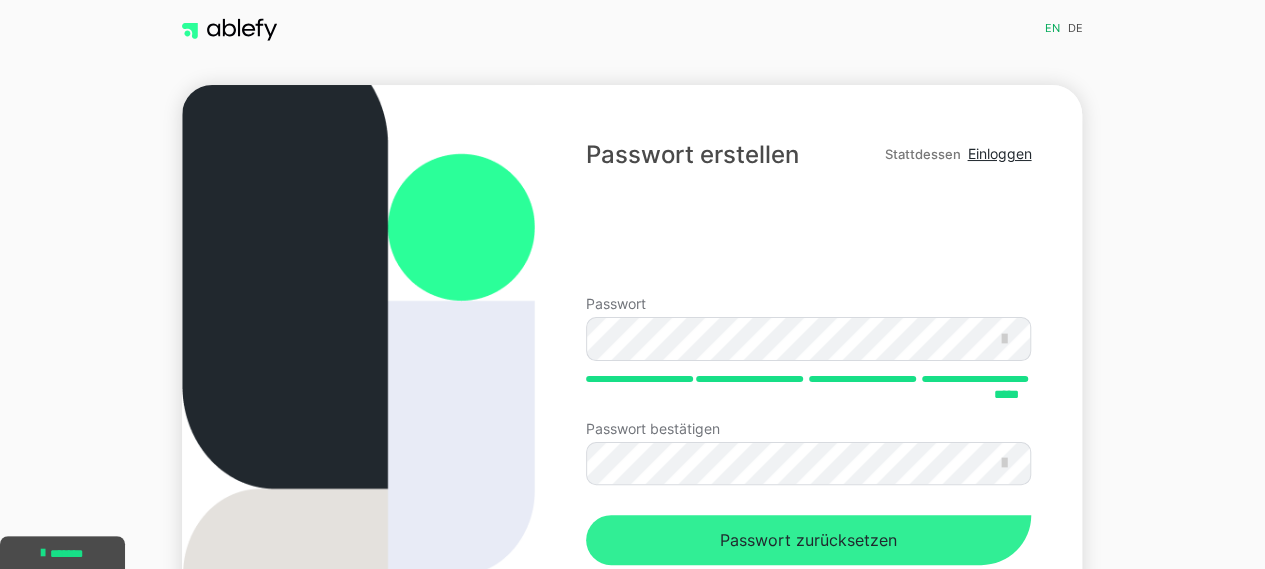 click on "Passwort zurücksetzen" at bounding box center [808, 540] 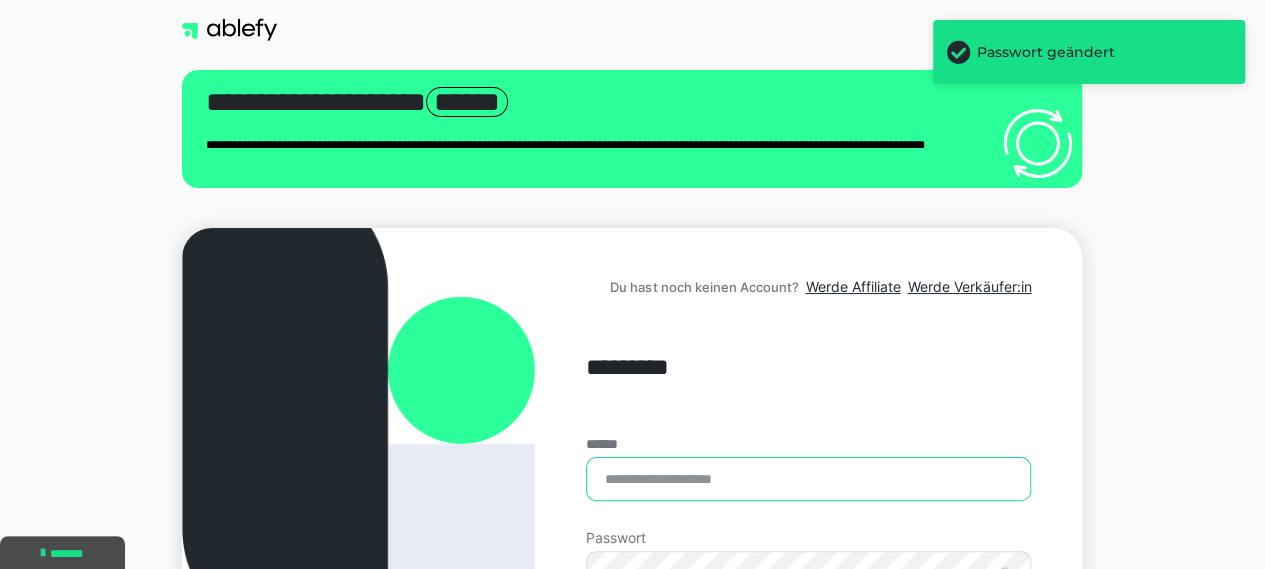 type on "**********" 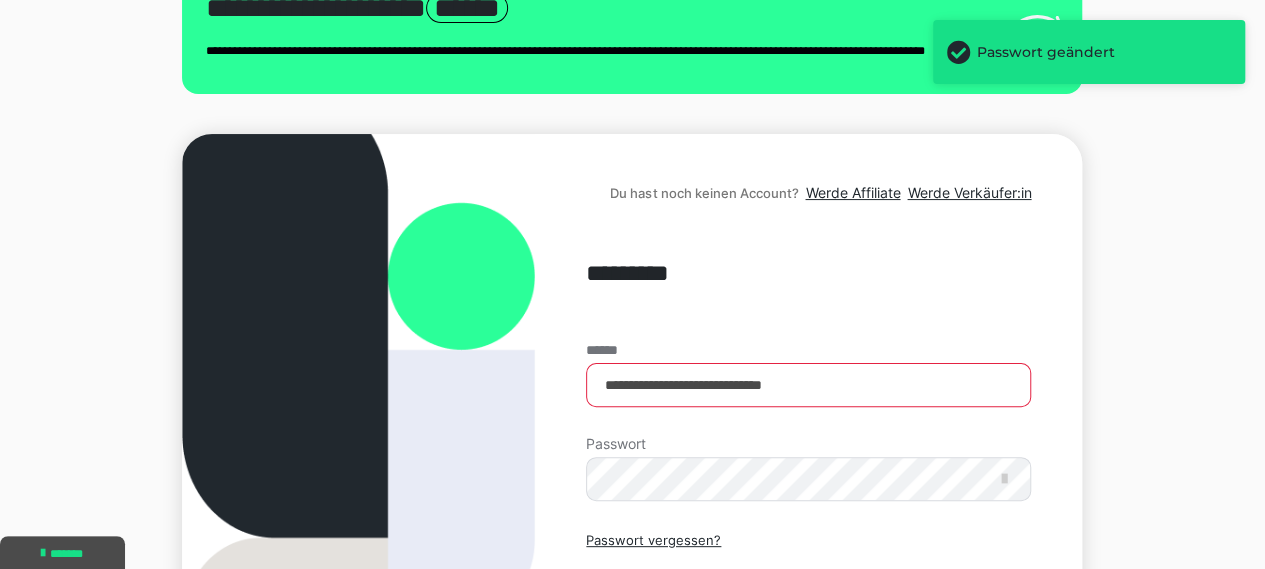 scroll, scrollTop: 300, scrollLeft: 0, axis: vertical 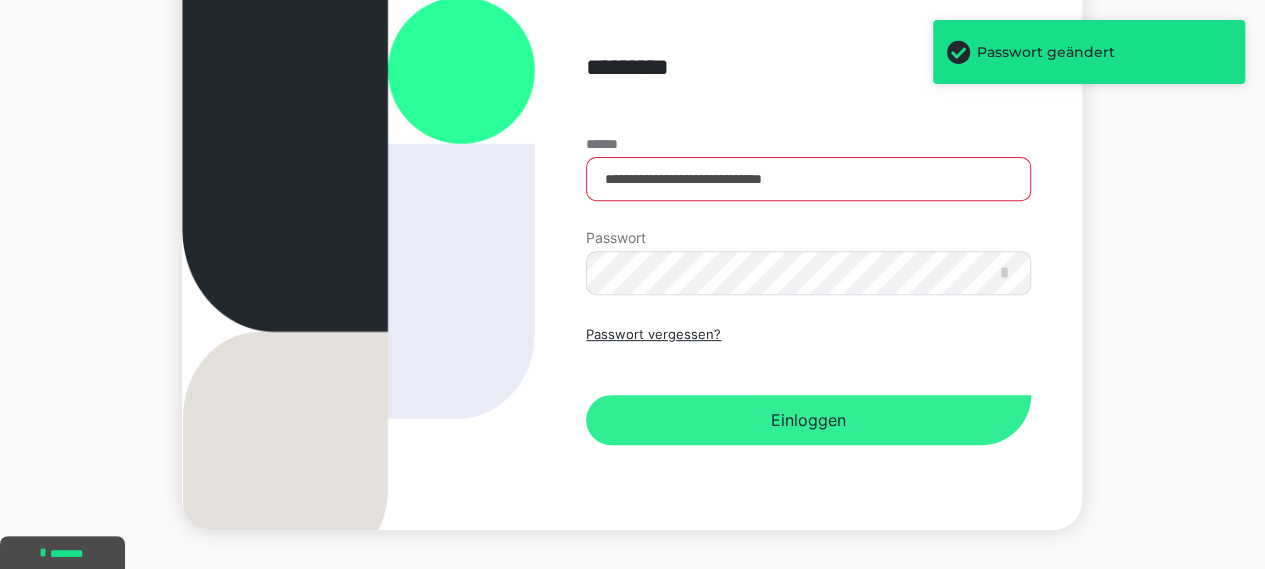 click on "Einloggen" at bounding box center [808, 420] 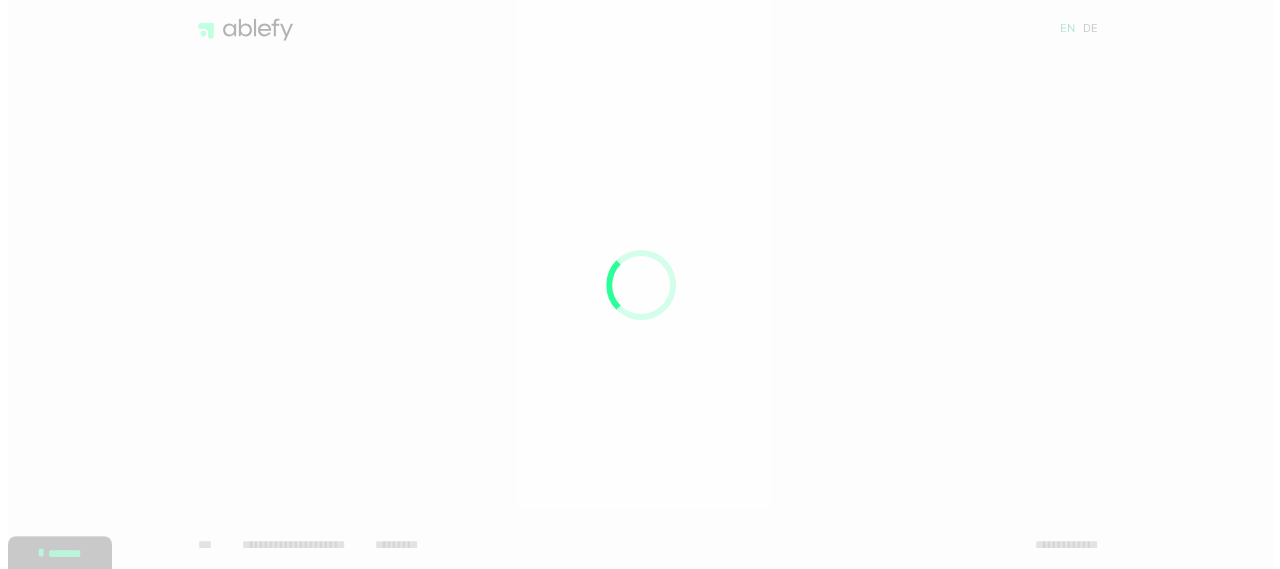 scroll, scrollTop: 0, scrollLeft: 0, axis: both 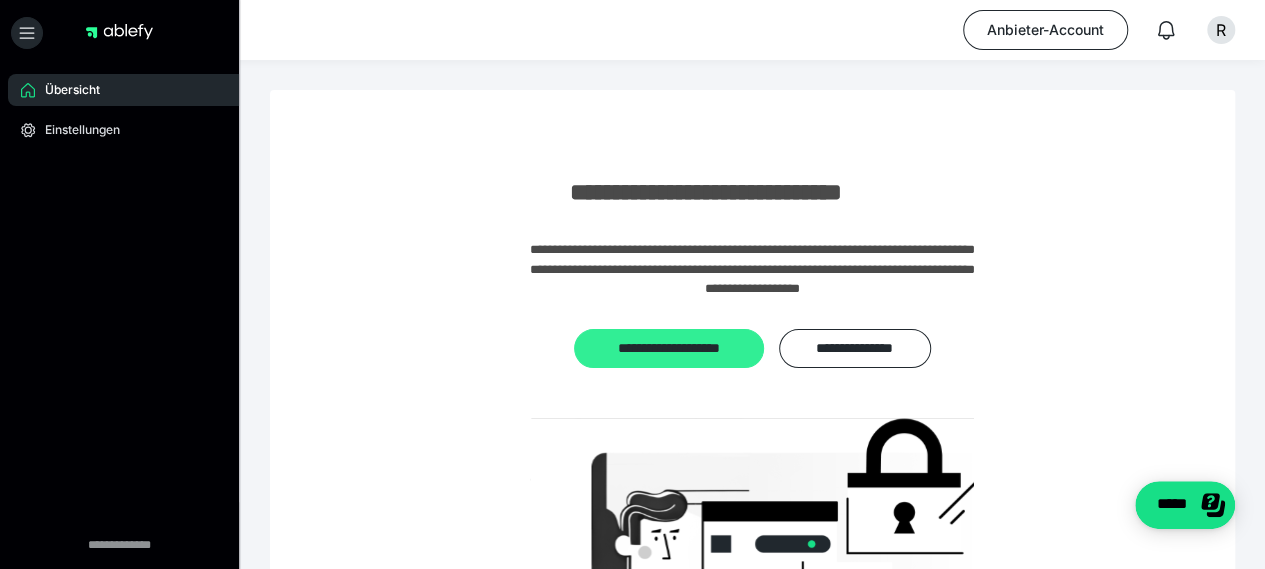 click on "**********" at bounding box center [669, 348] 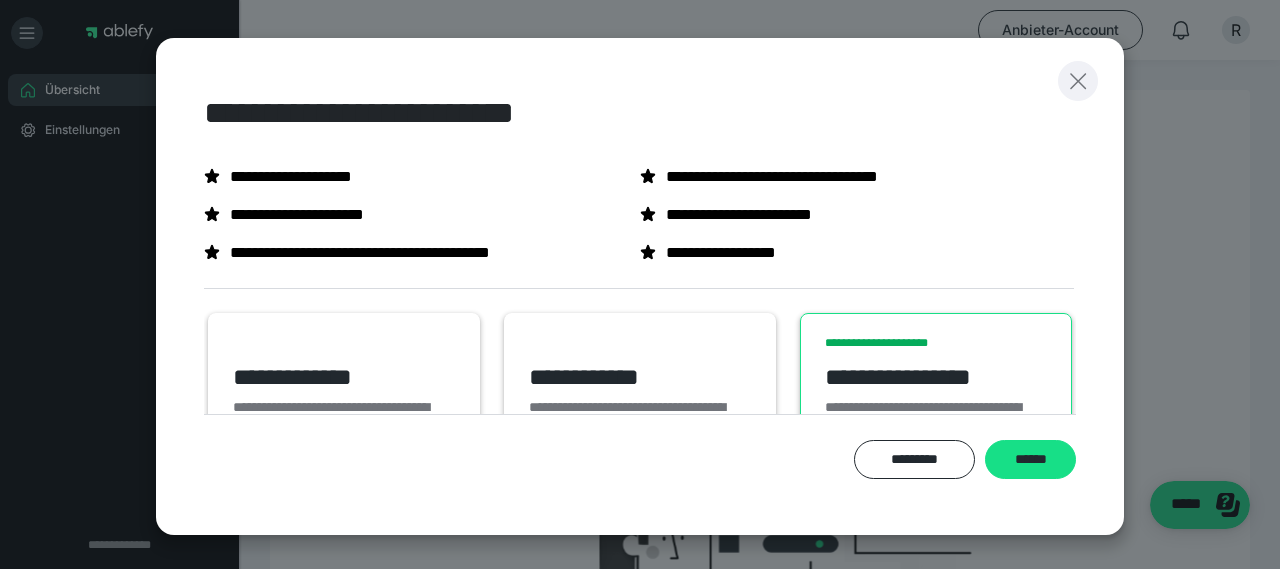 click 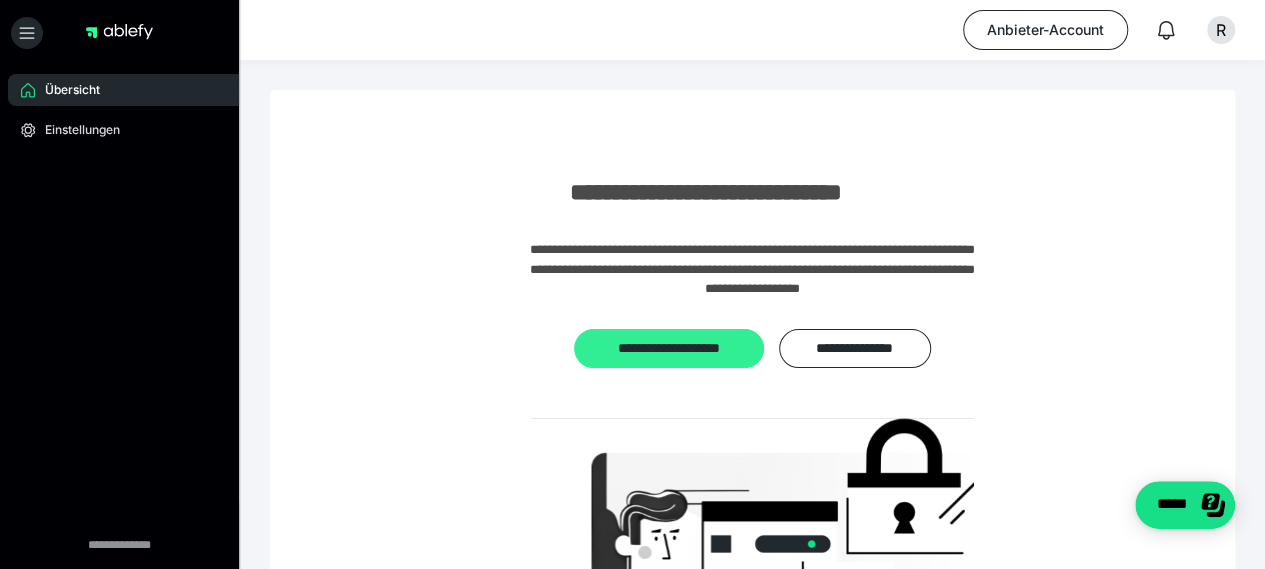 click on "**********" at bounding box center (669, 348) 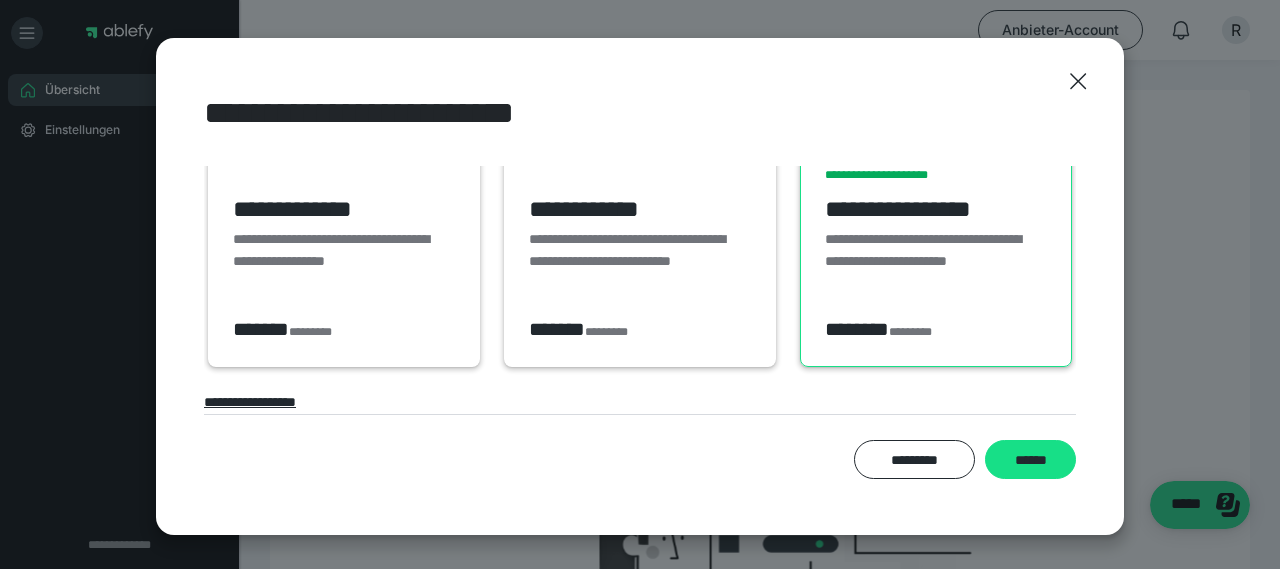 scroll, scrollTop: 181, scrollLeft: 0, axis: vertical 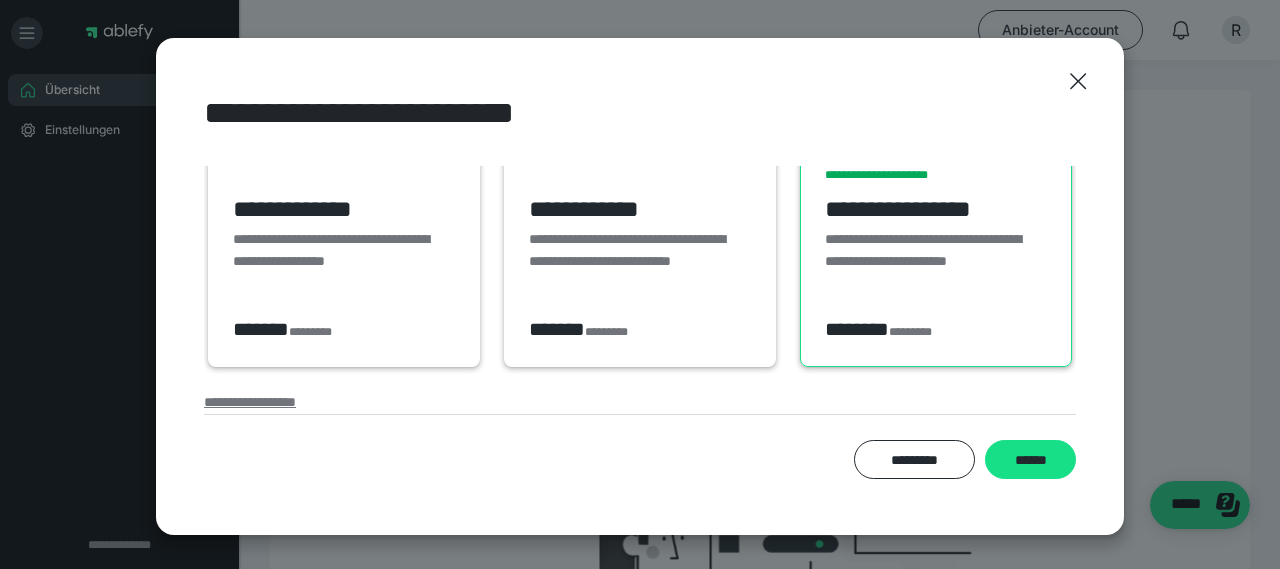 click on "**********" at bounding box center (250, 402) 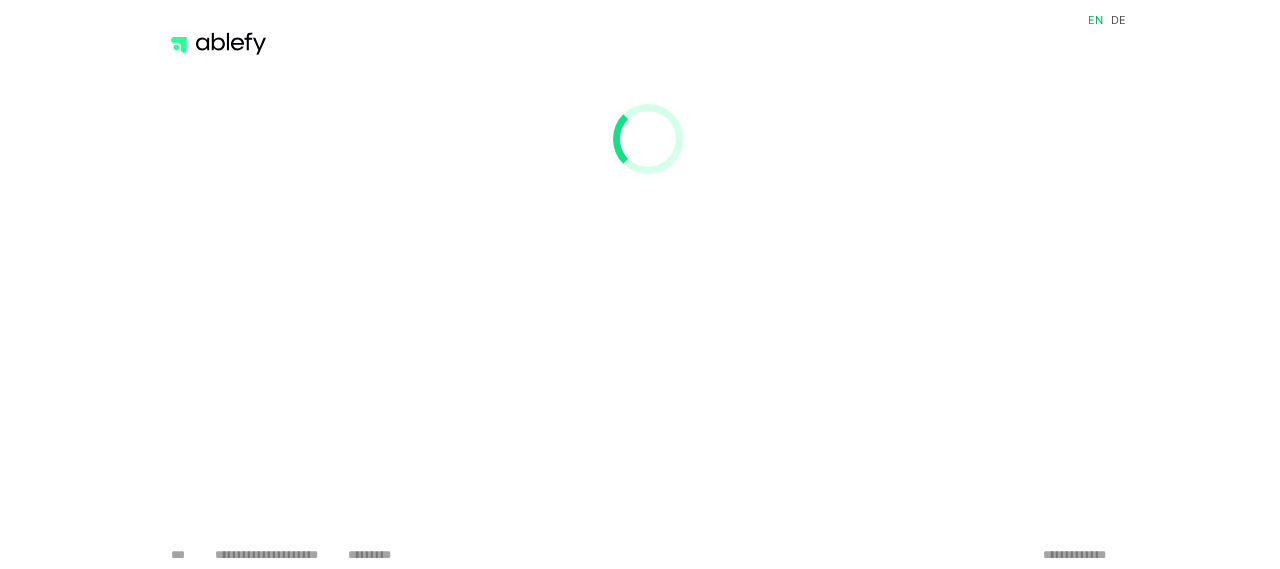 scroll, scrollTop: 0, scrollLeft: 0, axis: both 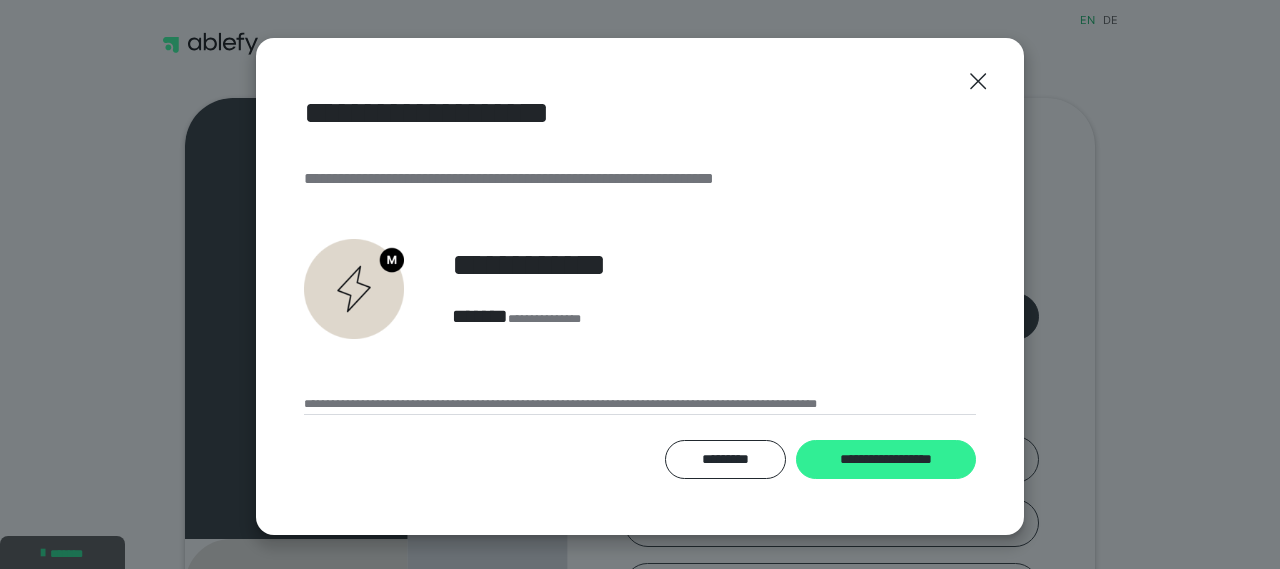 click on "**********" at bounding box center (886, 459) 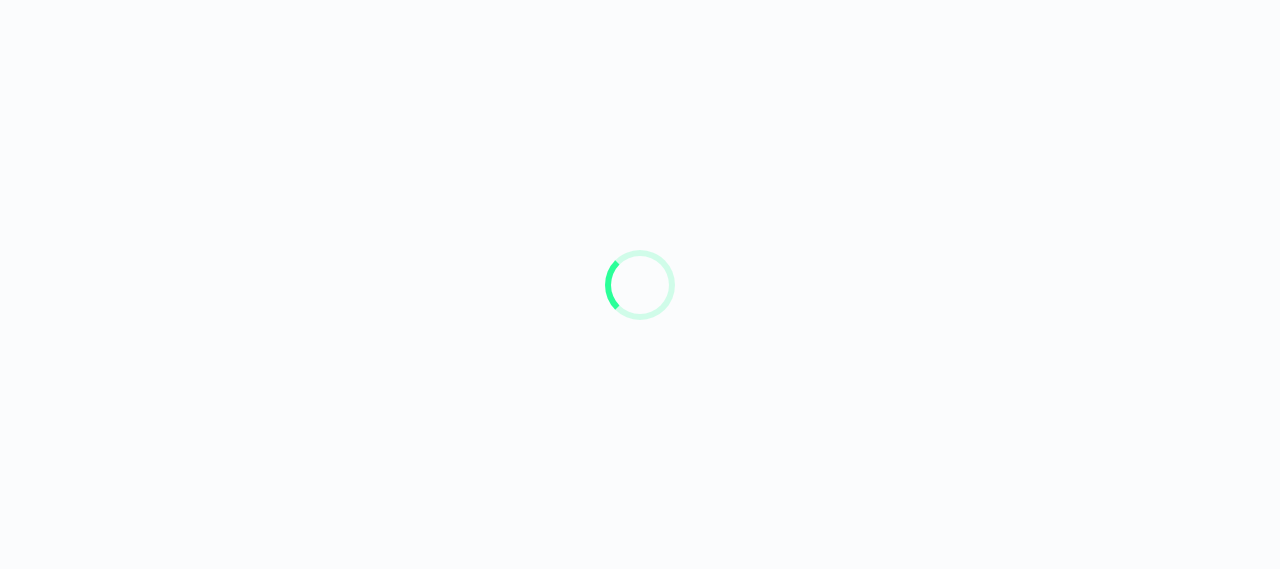 scroll, scrollTop: 0, scrollLeft: 0, axis: both 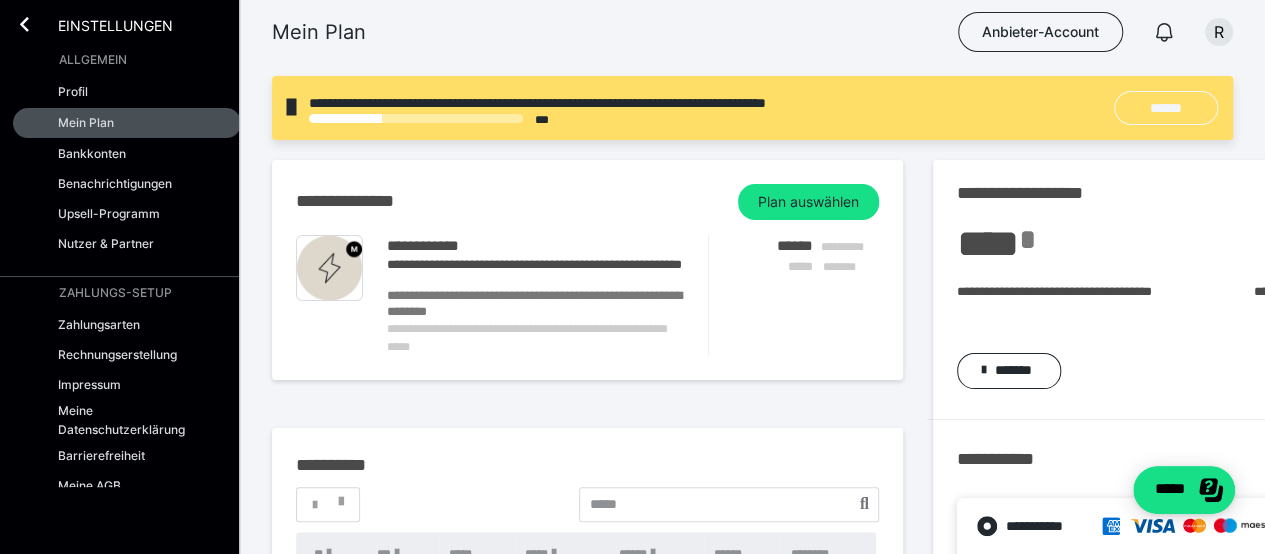 click on "******" at bounding box center [1166, 108] 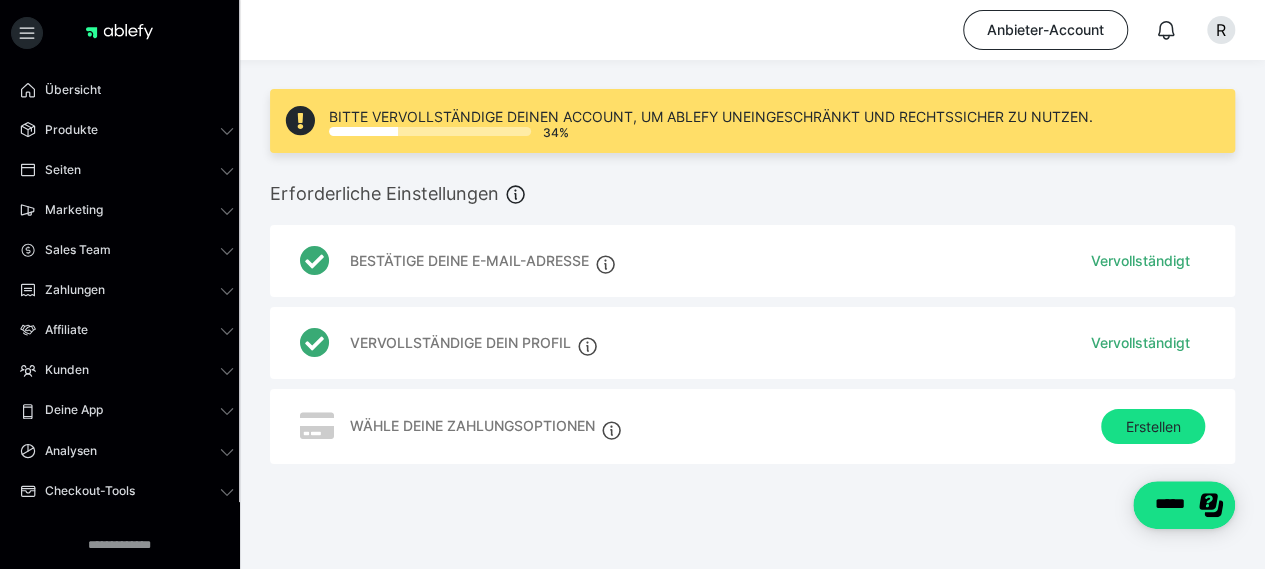 scroll, scrollTop: 0, scrollLeft: 0, axis: both 